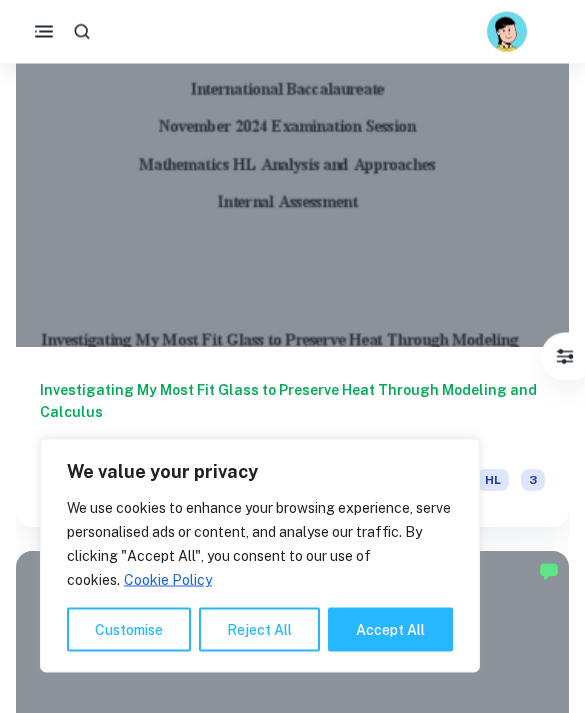 click on "Accept All" at bounding box center (390, 630) 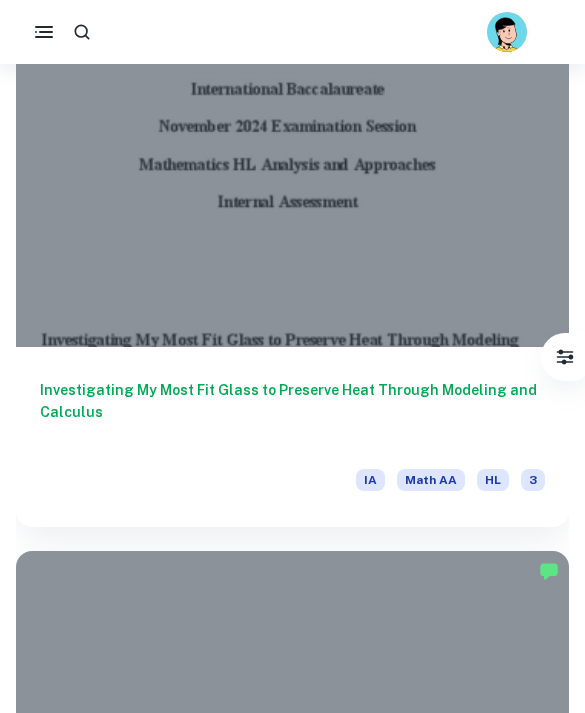 click at bounding box center [292, 139] 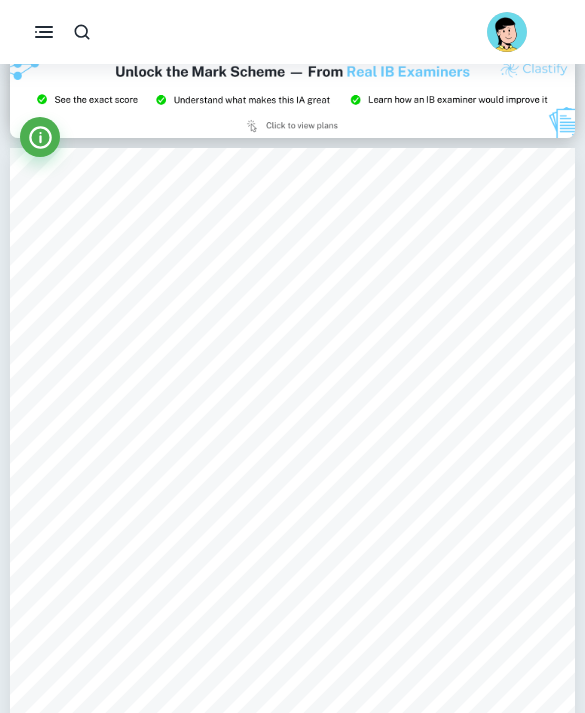 scroll, scrollTop: 1744, scrollLeft: 0, axis: vertical 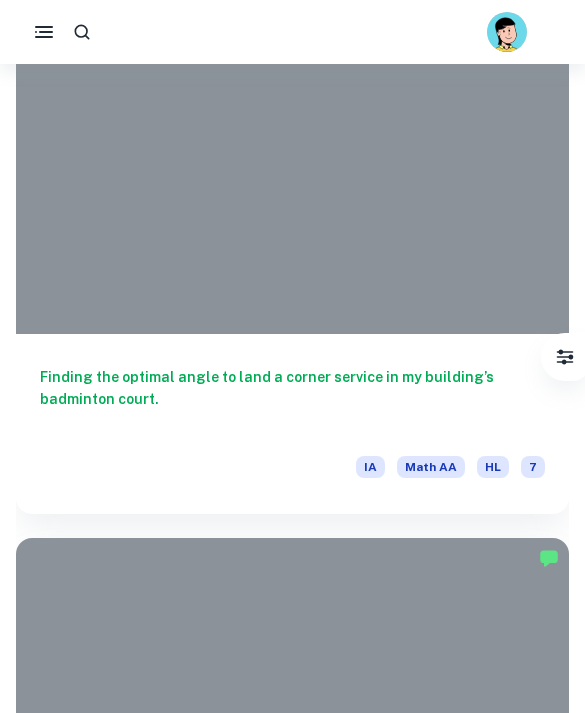 click at bounding box center [292, 126] 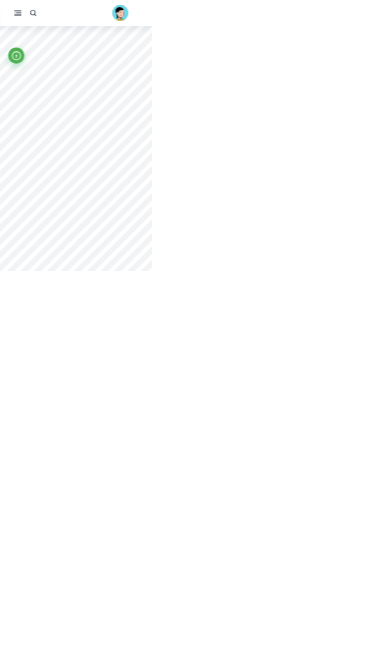 scroll, scrollTop: 173, scrollLeft: 0, axis: vertical 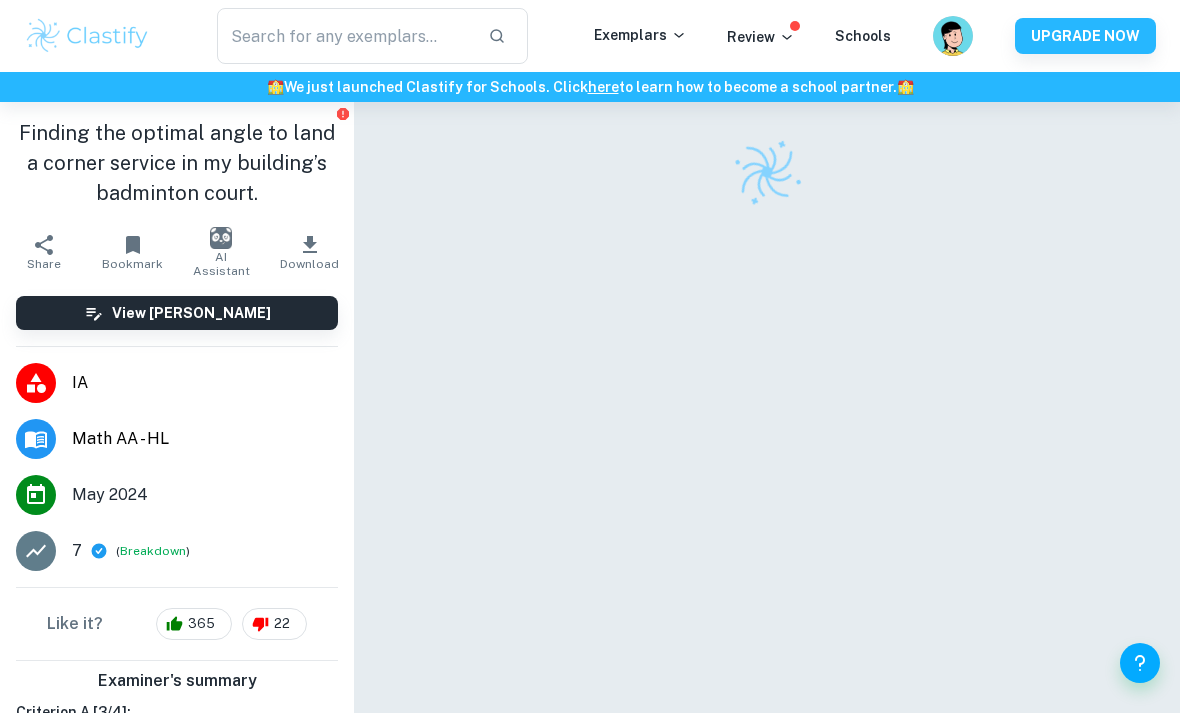 click on "View [PERSON_NAME]" at bounding box center (177, 313) 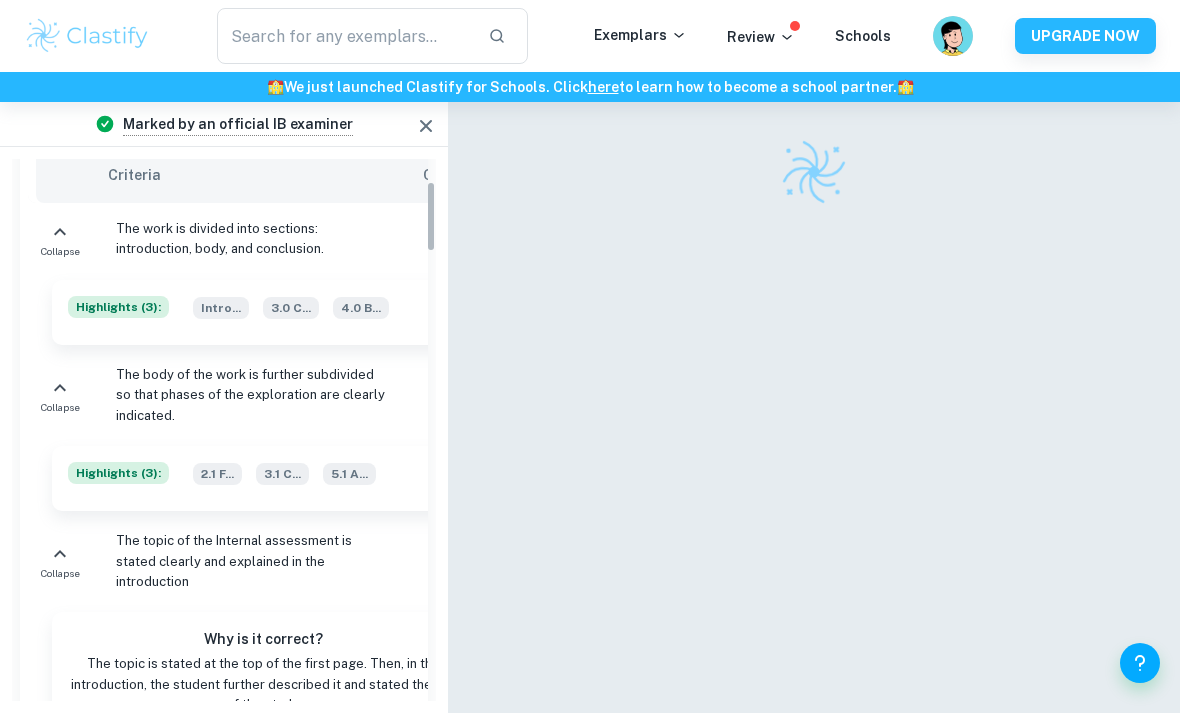 scroll, scrollTop: 189, scrollLeft: 0, axis: vertical 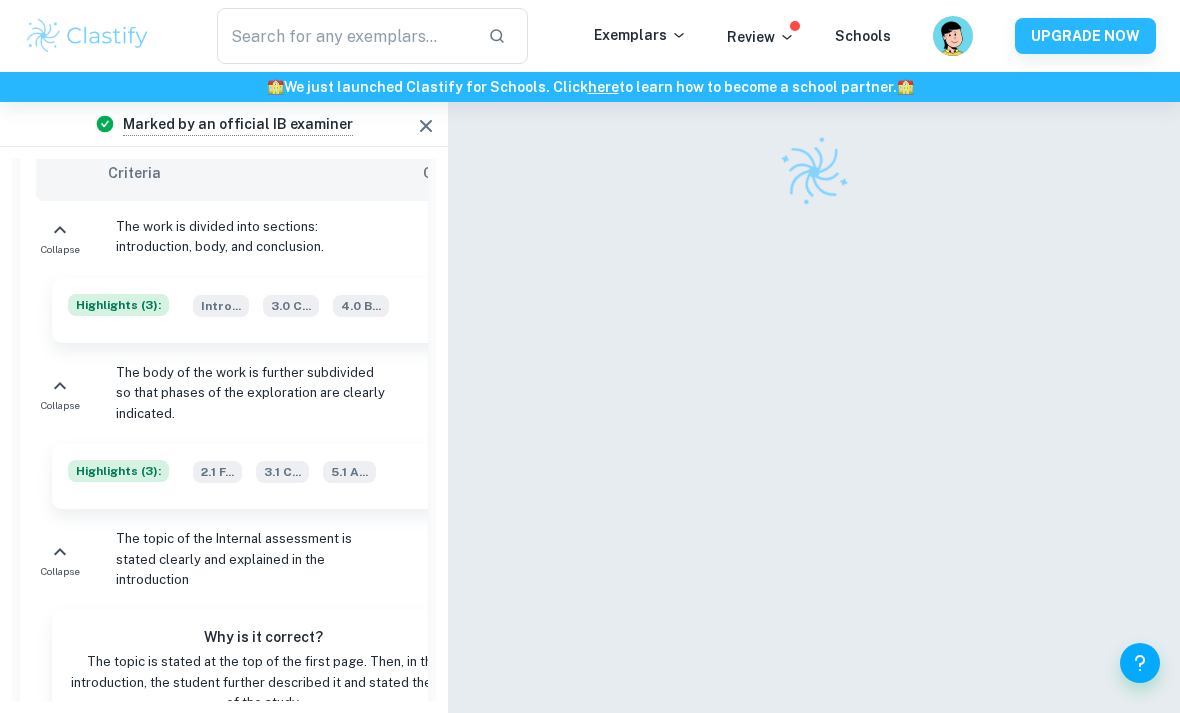 click on "3.0 C ..." at bounding box center [291, 306] 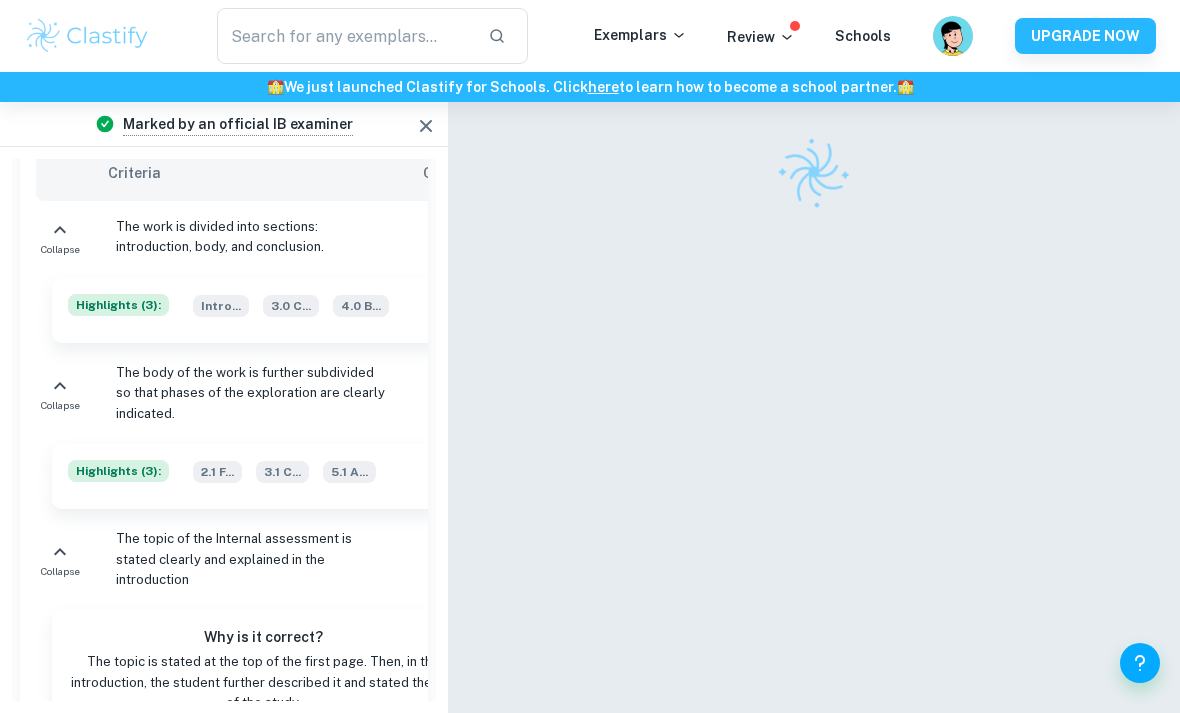 click at bounding box center [460, 328] 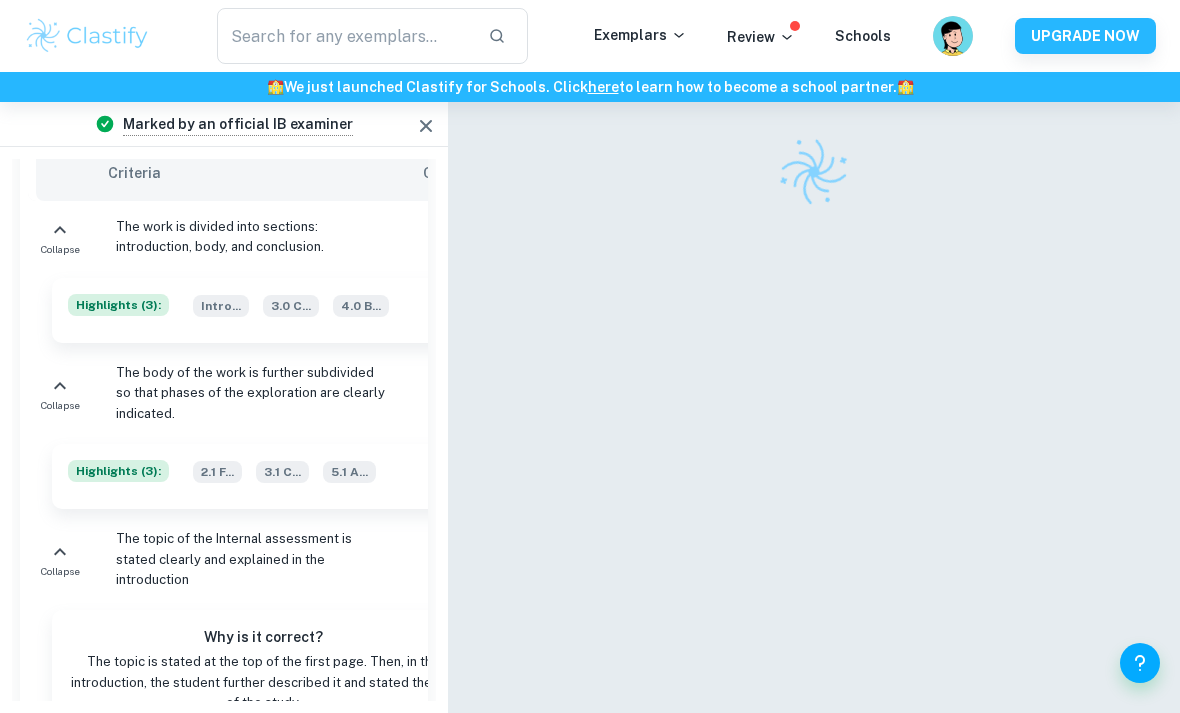 click on "Highlights ( 3 ):      Intro ... 3.0 C ... 4.0 B ..." at bounding box center (263, 310) 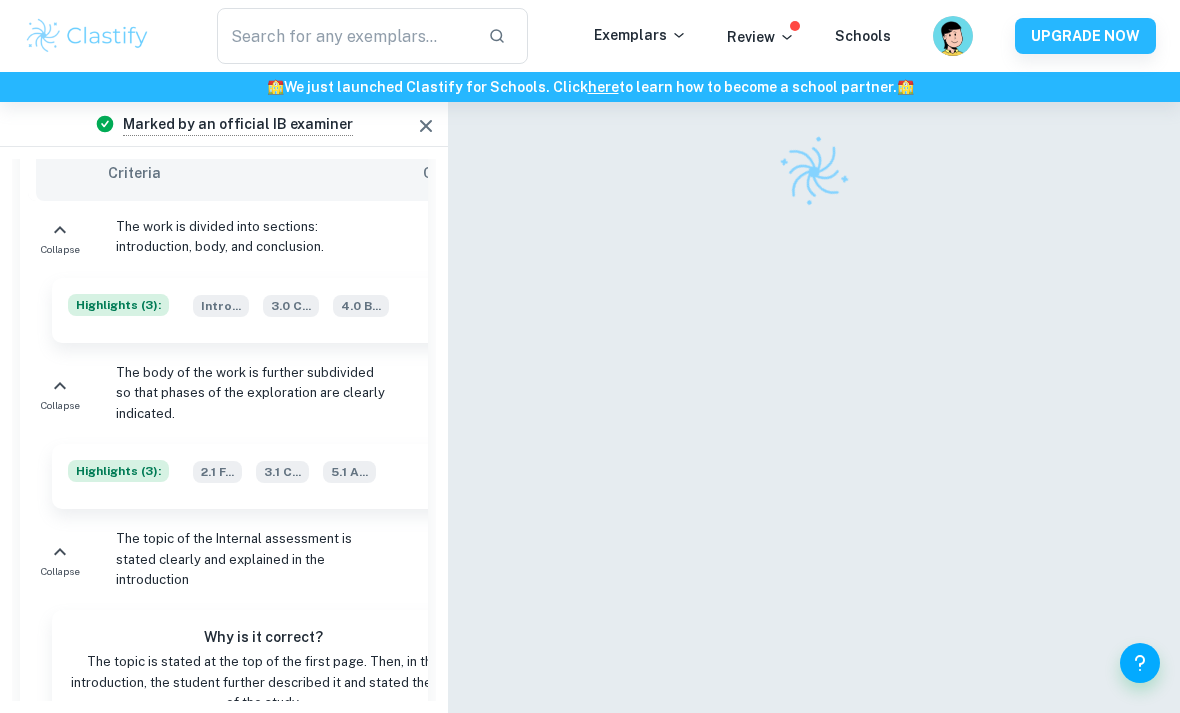 click on "Highlights ( 3 ):" at bounding box center [118, 305] 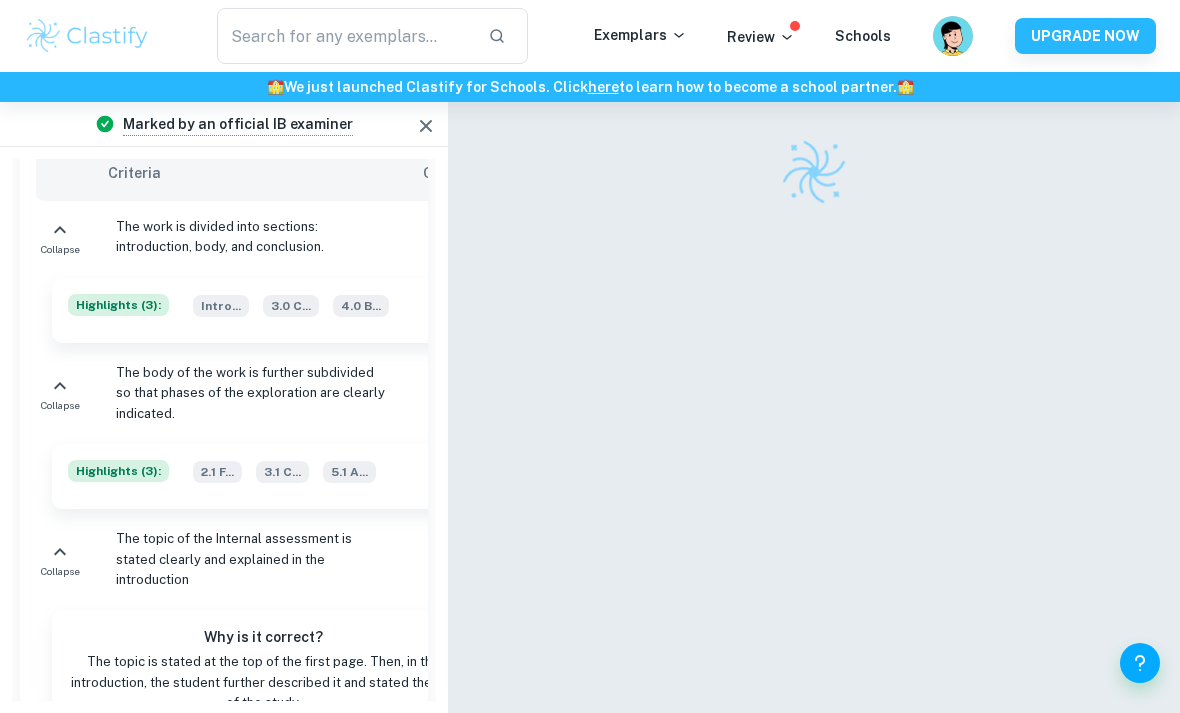 click 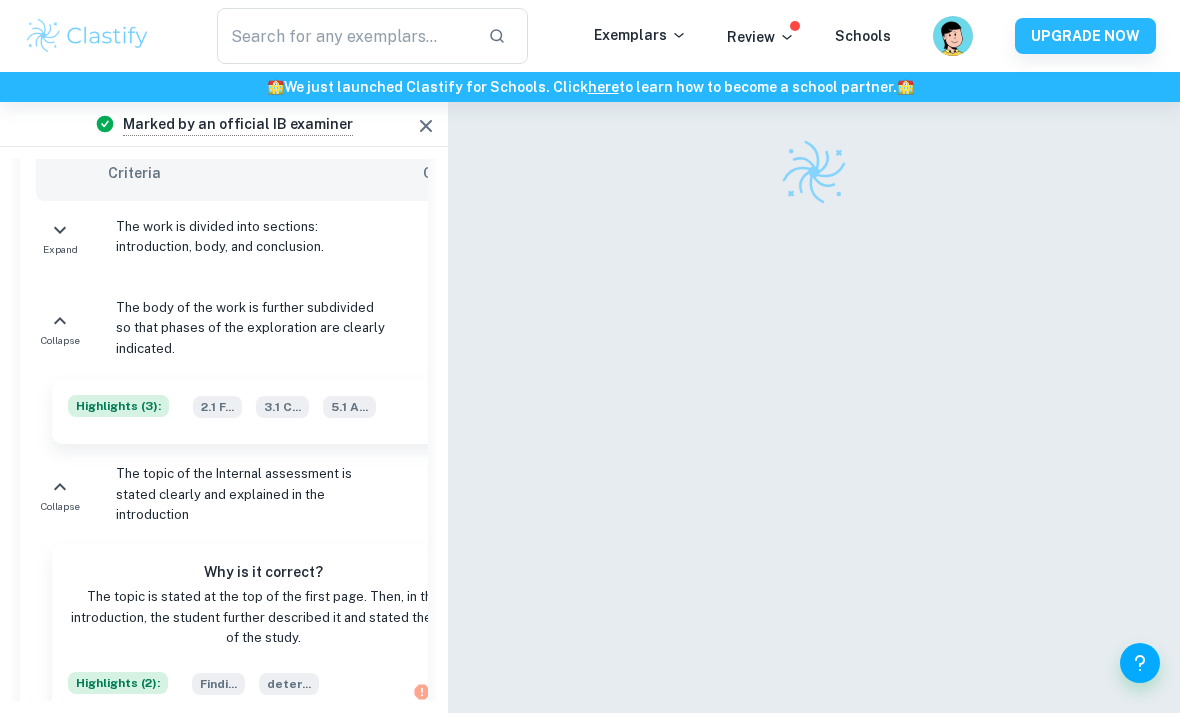 click 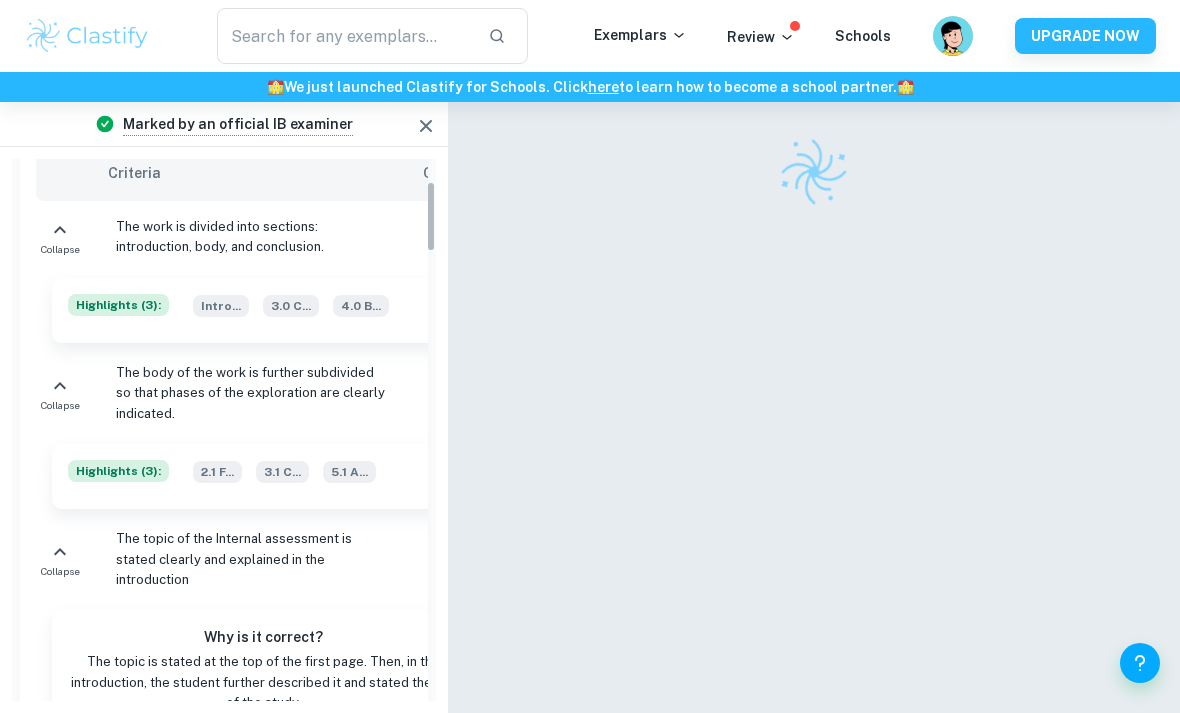 click on "Intro ..." at bounding box center [221, 306] 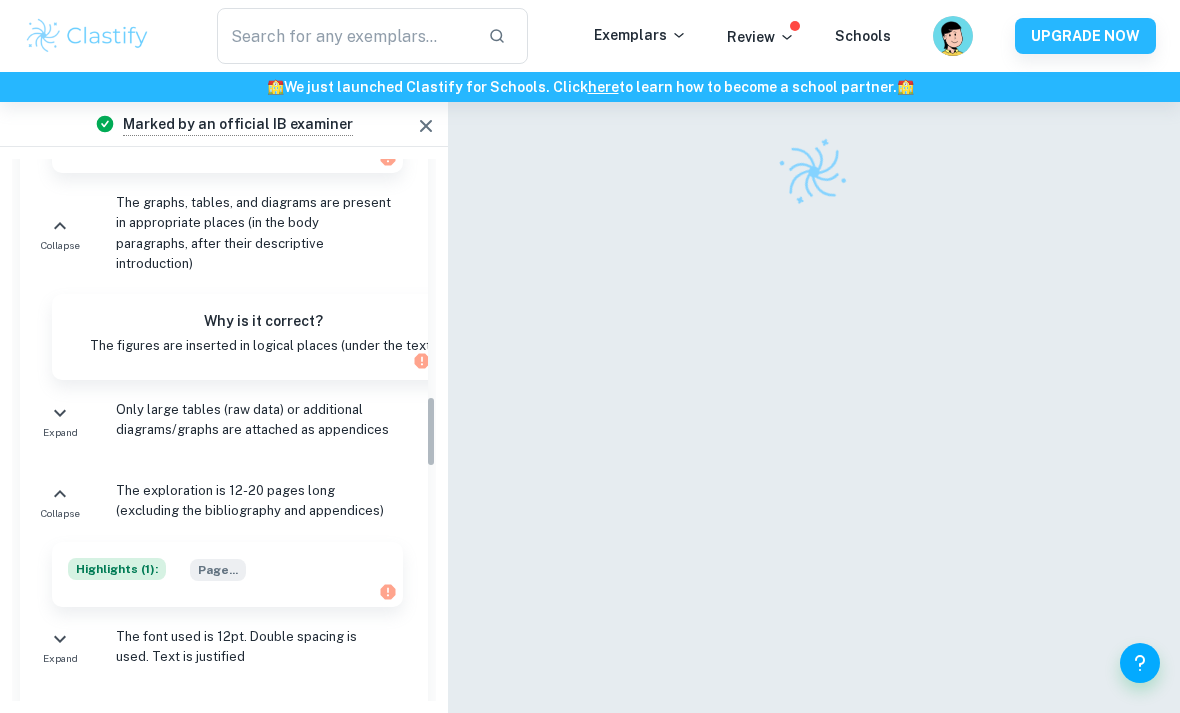scroll, scrollTop: 2014, scrollLeft: 0, axis: vertical 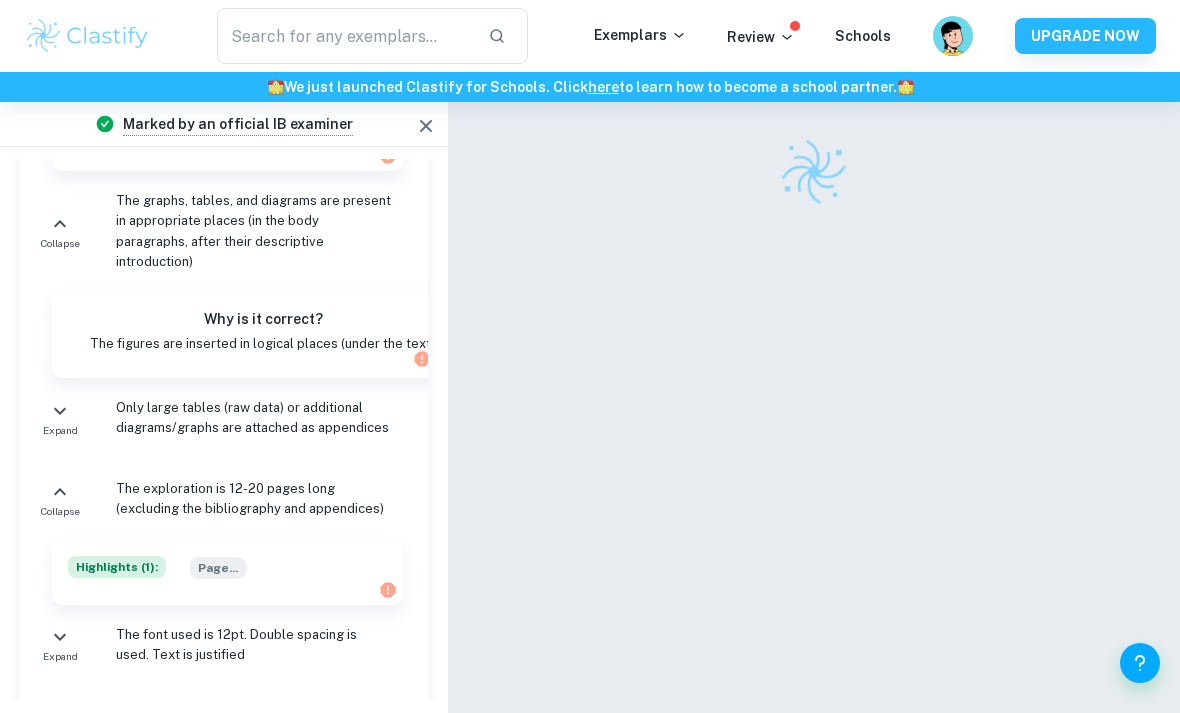click 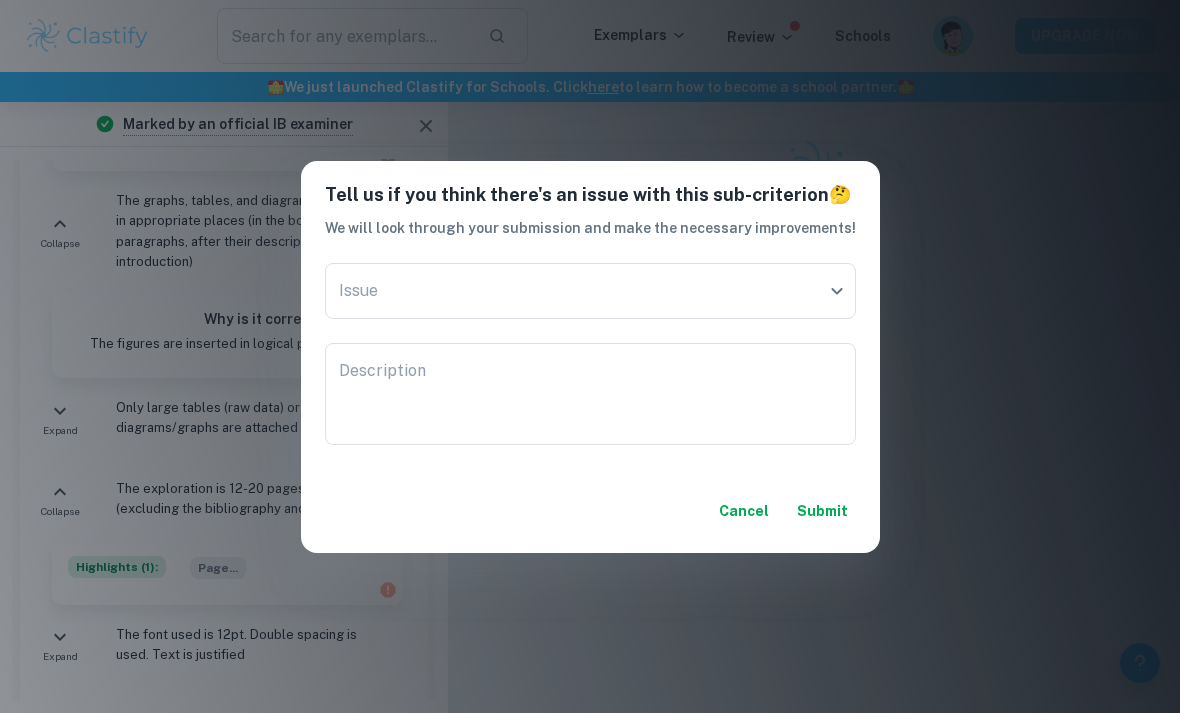 click on "Tell us if you think there's an issue with this sub-criterion  🤔 We will look through your submission and make the necessary improvements! Issue ​ Issue Description x Description Cancel Submit" at bounding box center [590, 356] 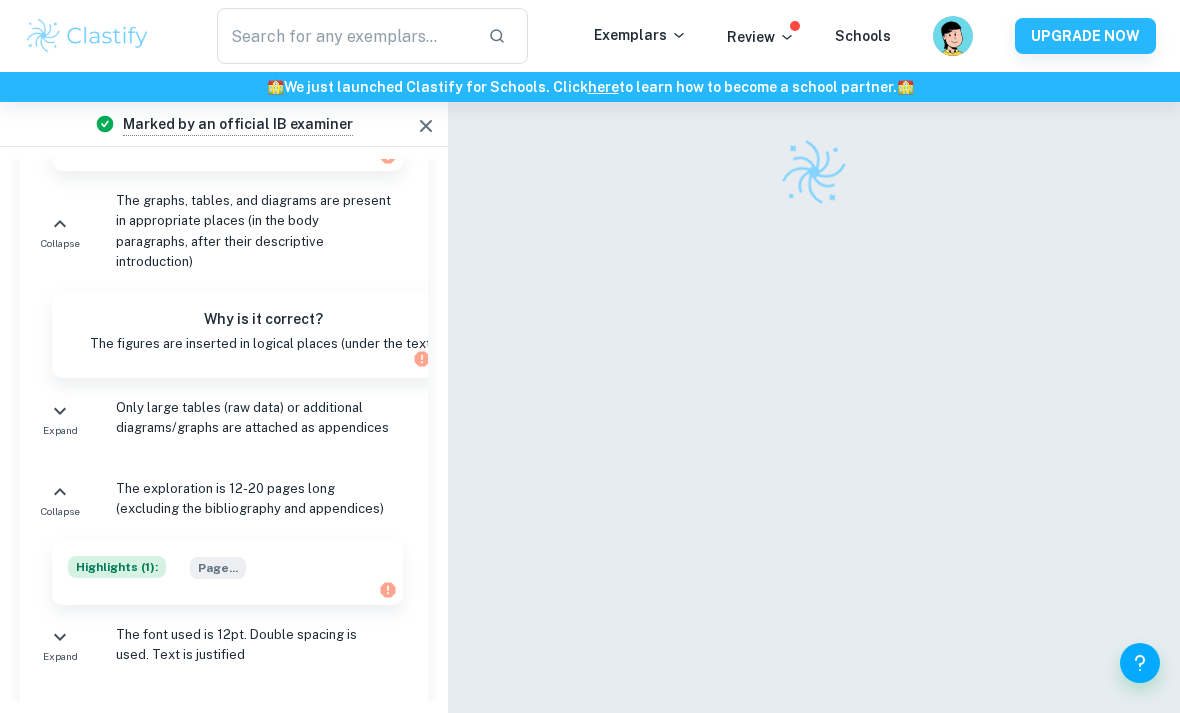 click at bounding box center [449, 129] 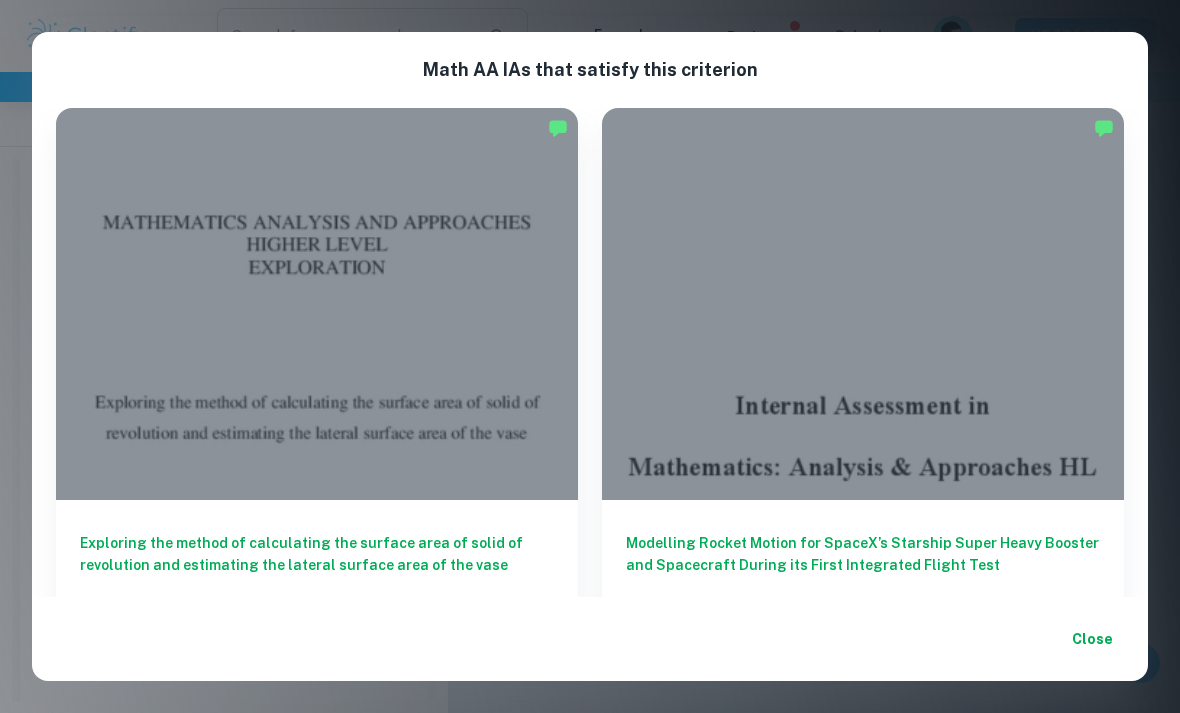 click on "Math AA IA s that satisfy this criterion Exploring the method of calculating the surface area of solid of revolution and estimating the lateral surface area of the vase IA Math AA HL 7 Modelling Rocket Motion for SpaceX’s Starship Super Heavy Booster and Spacecraft During its First Integrated Flight Test IA Math AA HL 6 Modelling the London Eye IA Math AA HL 5 DETERMINING THE OPTIMAL SHAPE FOR A 2 LITRE PLASTIC WATER BOTTLE IA Math AA HL 6 Optimizing the Packaging of Different Products  IA Math AA HL 6 An investigation into the most suitable container(s) to store a hot beverage IA Math AA HL 7 Modelling and Calculating the Surface Area of a Clay Pot IA Math AA HL 6 Modelling the Surface Area of a Rubik’s Snake IA Math AA HL 5 An exploration on calculating the volume of a vase using integration IA Math AA HL 5 Modelling and Calculating the surface area of the Sydney Opera House’s sails. IA Math AA HL 6 How do the volume and shape of sand dunes change under different conditions? IA Math AA HL 6 IA Math AA" at bounding box center (590, 356) 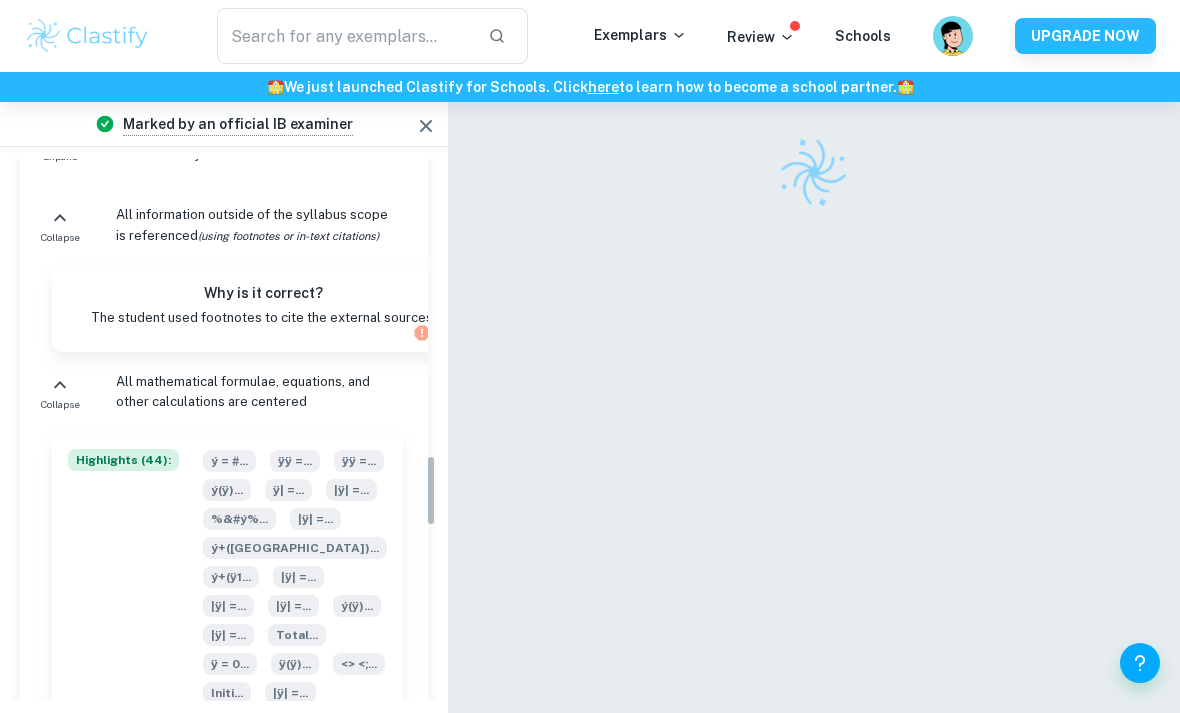 scroll, scrollTop: 2519, scrollLeft: 0, axis: vertical 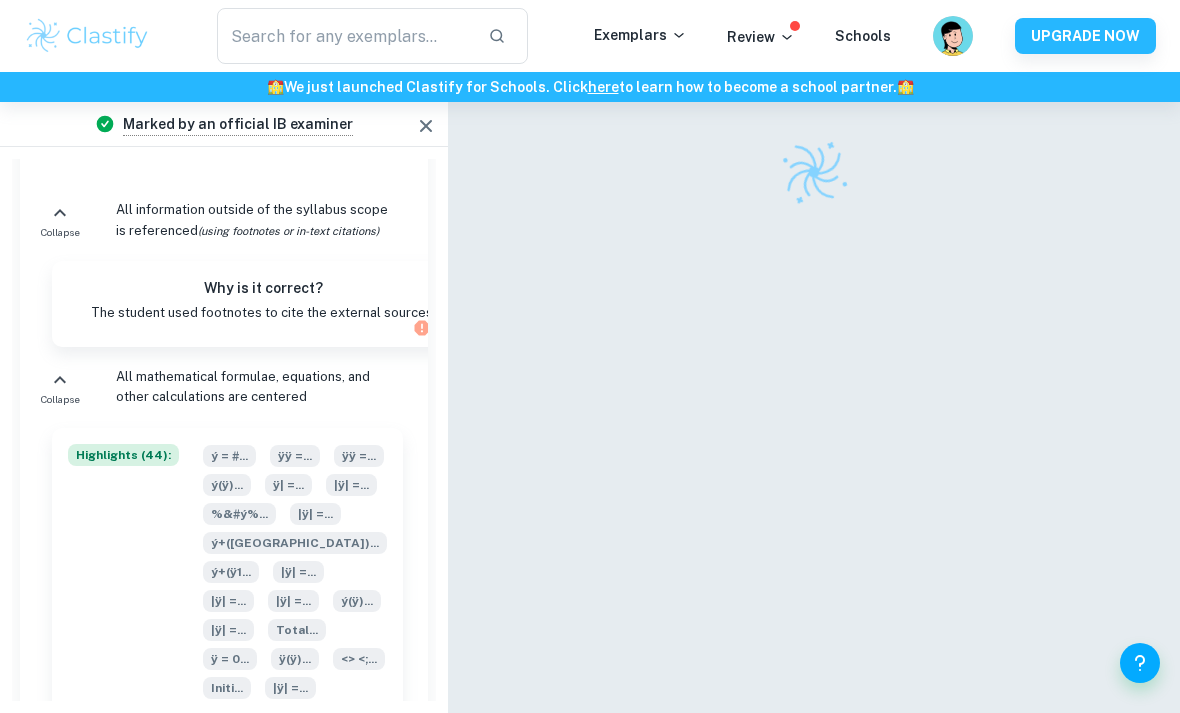 click on "The exploration is 12-20 pages long (excluding the bibliography and appendices)" at bounding box center [253, -6] 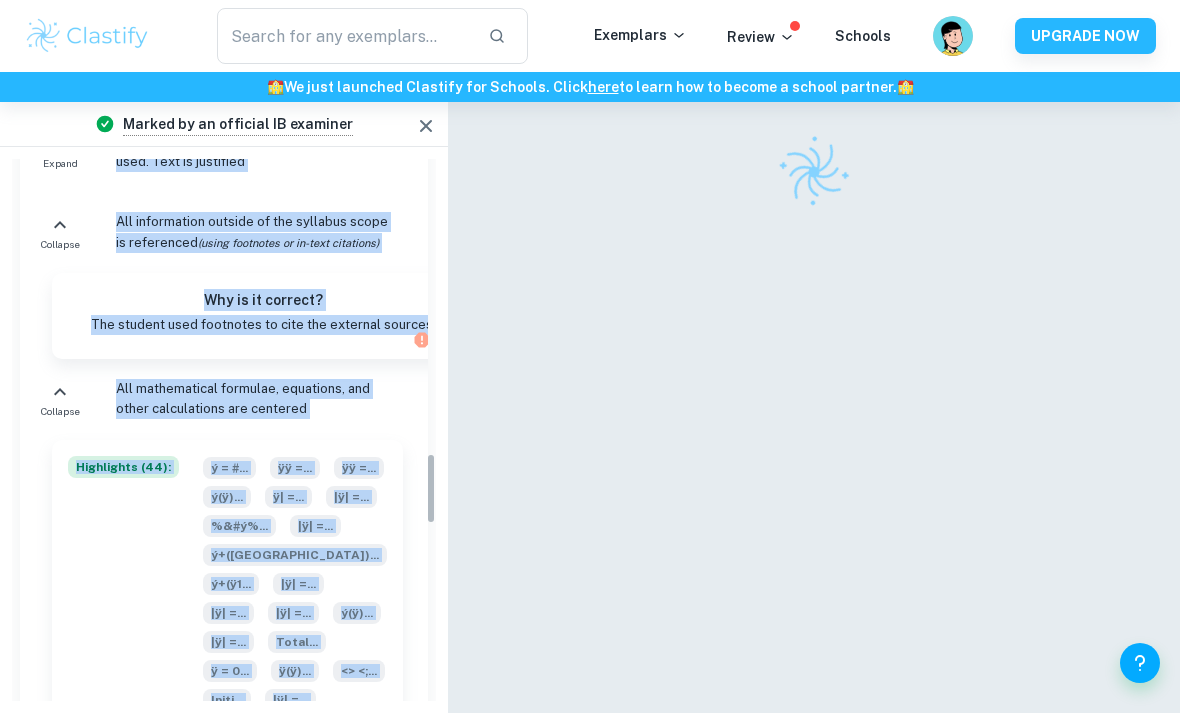 scroll, scrollTop: 2497, scrollLeft: 0, axis: vertical 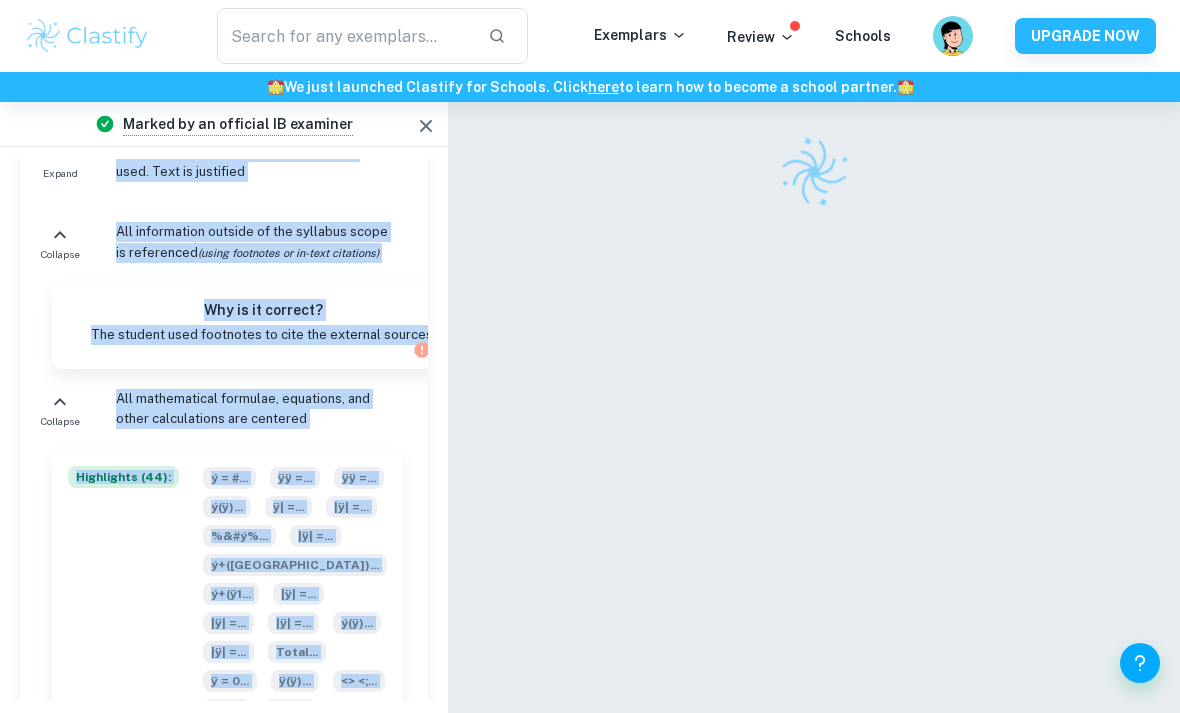 click on "Collapse" at bounding box center (60, 16) 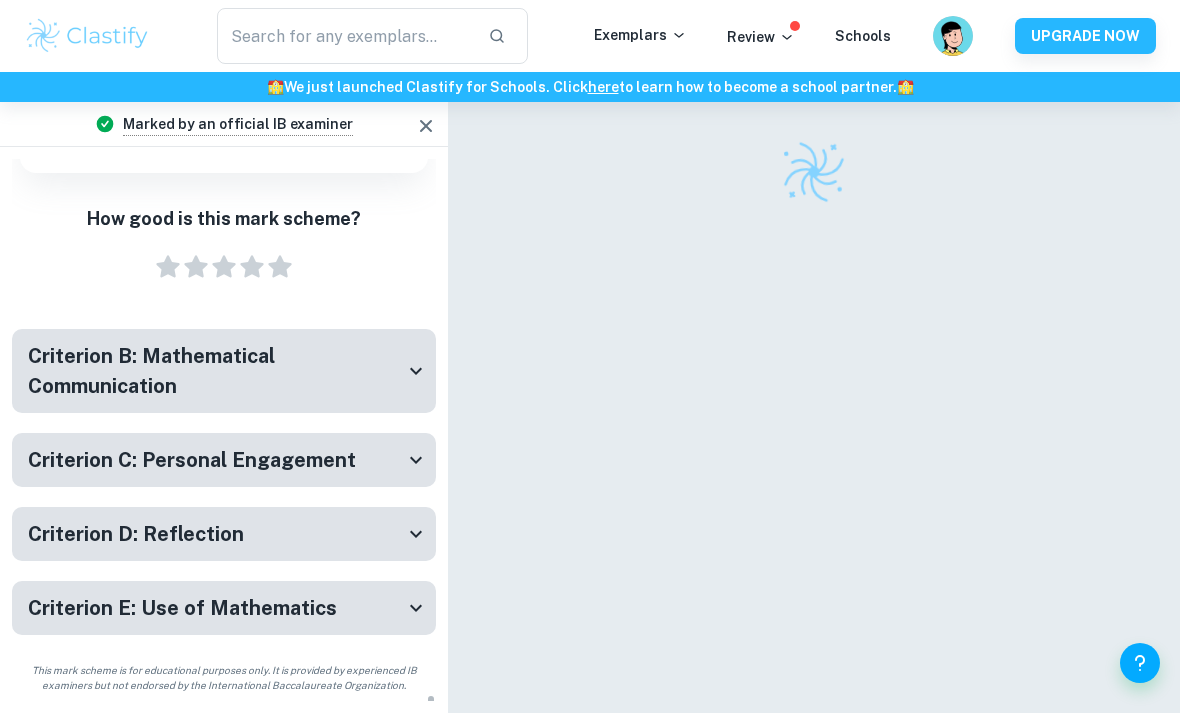 scroll, scrollTop: 4543, scrollLeft: 0, axis: vertical 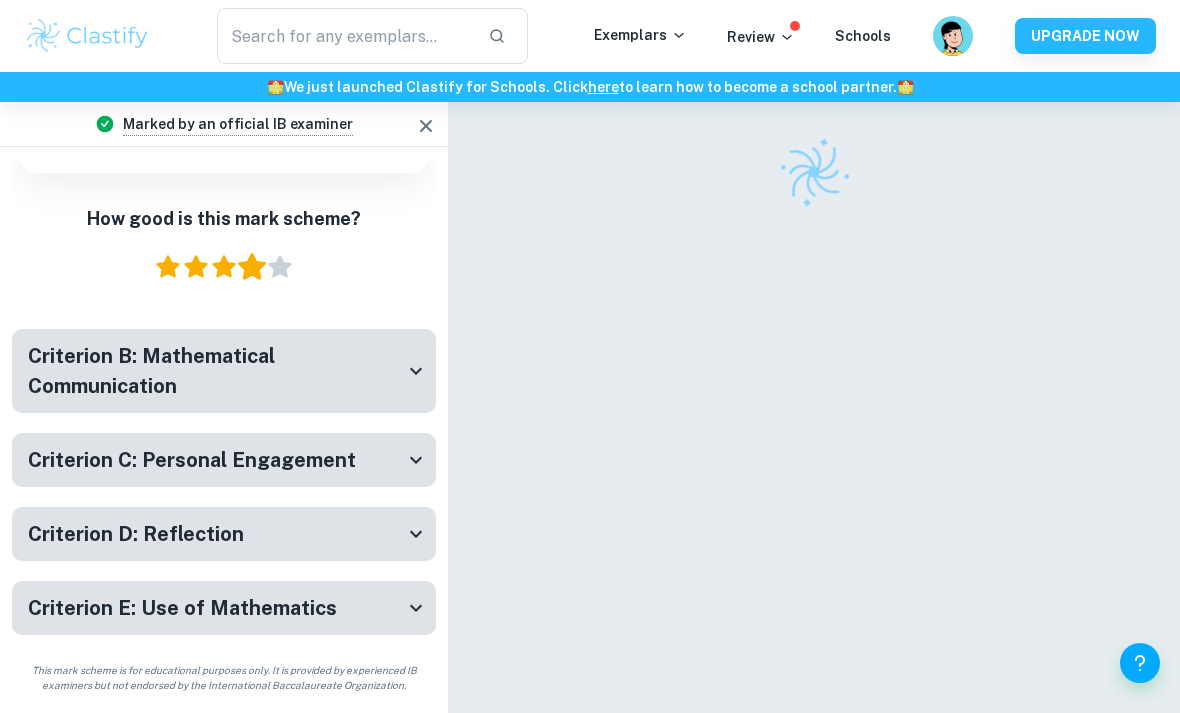 click on "4 Stars" at bounding box center (252, 267) 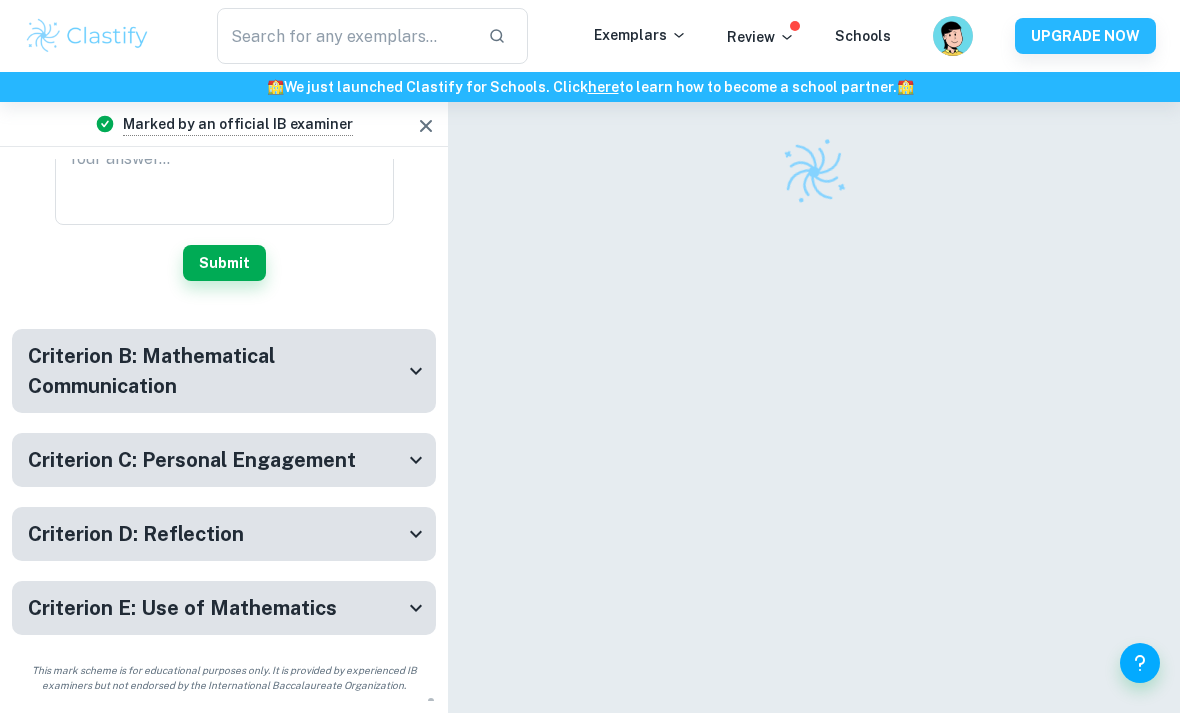 scroll, scrollTop: 4657, scrollLeft: 0, axis: vertical 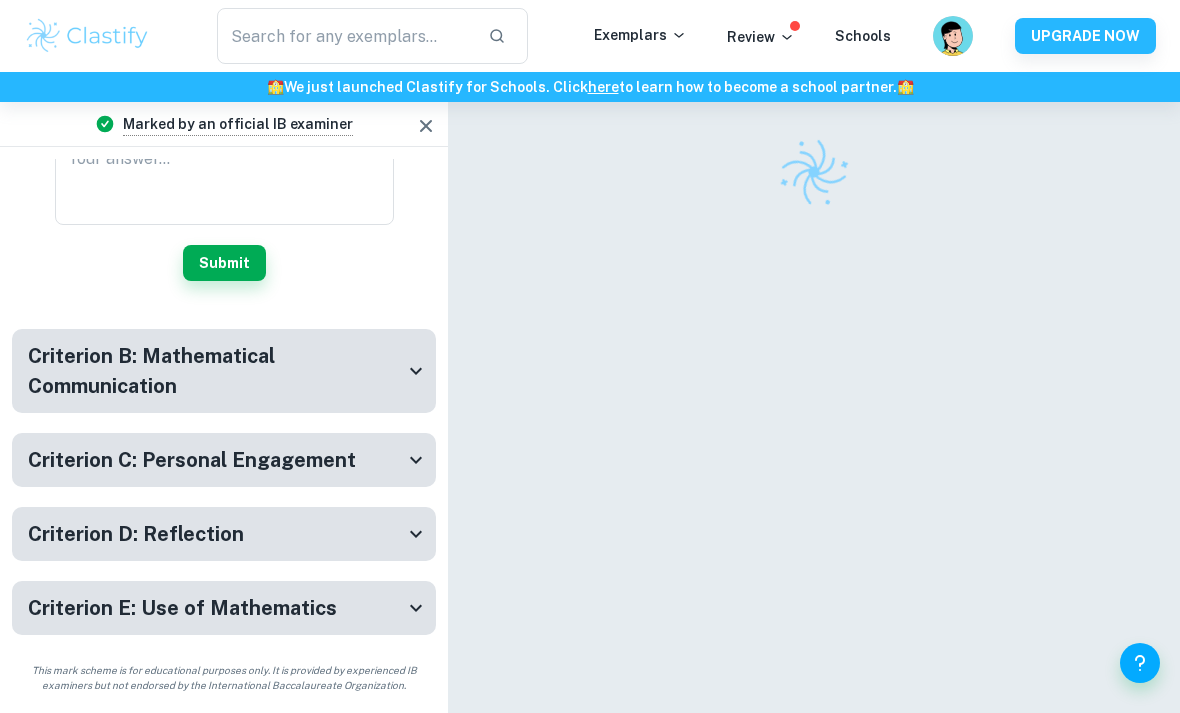 click on "Criterion B: Mathematical Communication" at bounding box center [216, 371] 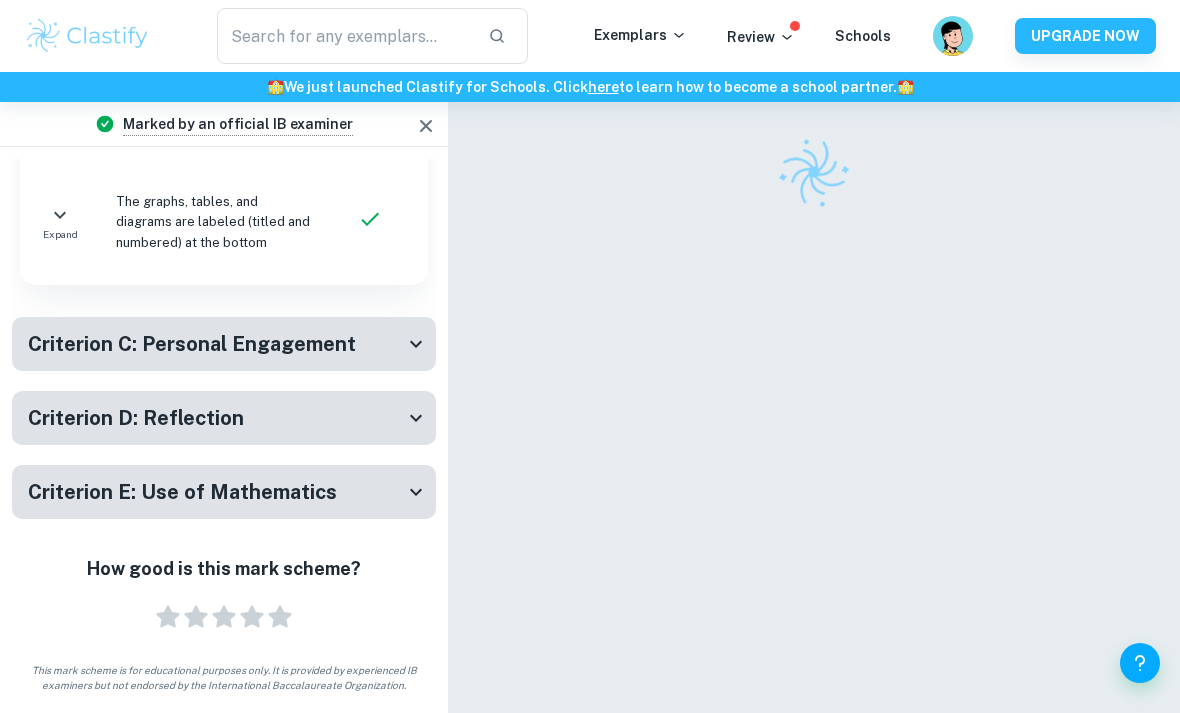 click on "Criterion C: Personal Engagement" at bounding box center [192, 344] 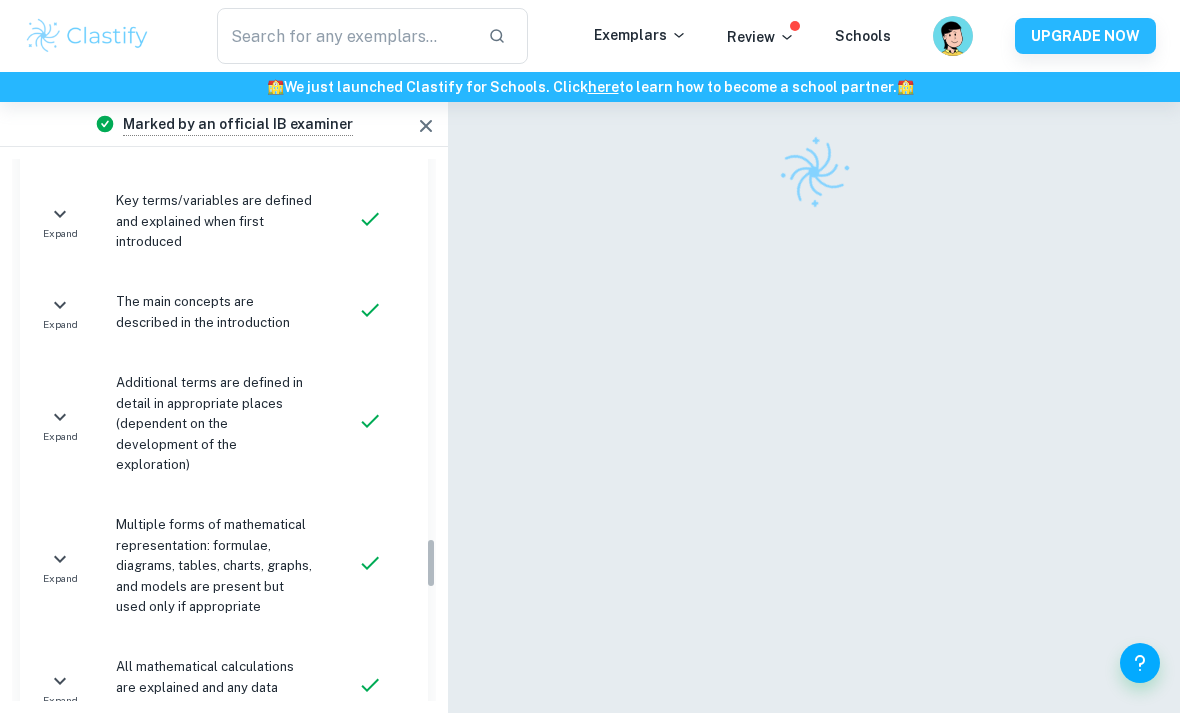 scroll, scrollTop: 4008, scrollLeft: 0, axis: vertical 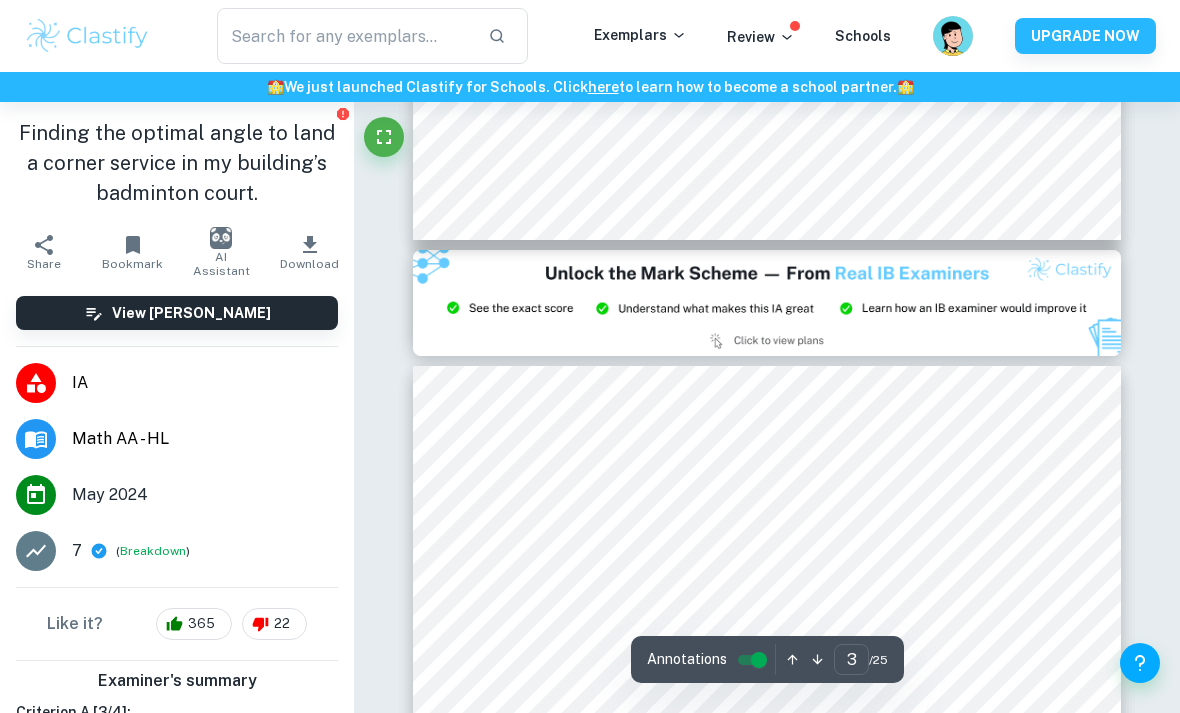 type on "2" 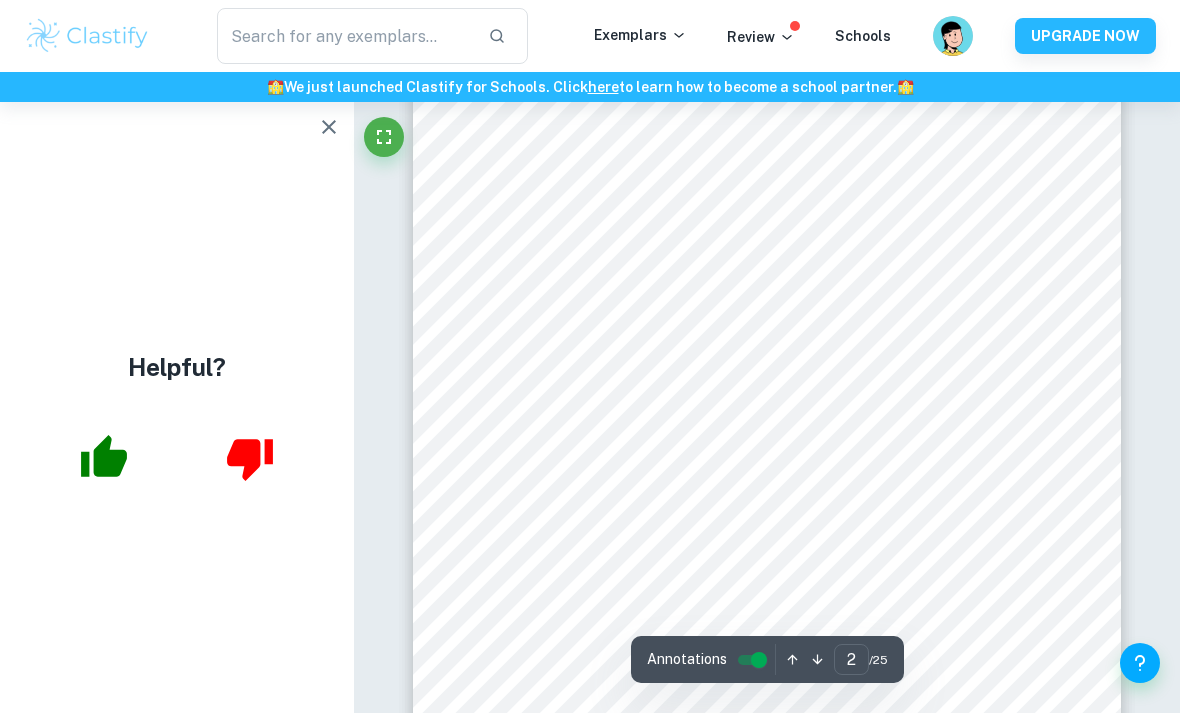 scroll, scrollTop: 1182, scrollLeft: 0, axis: vertical 